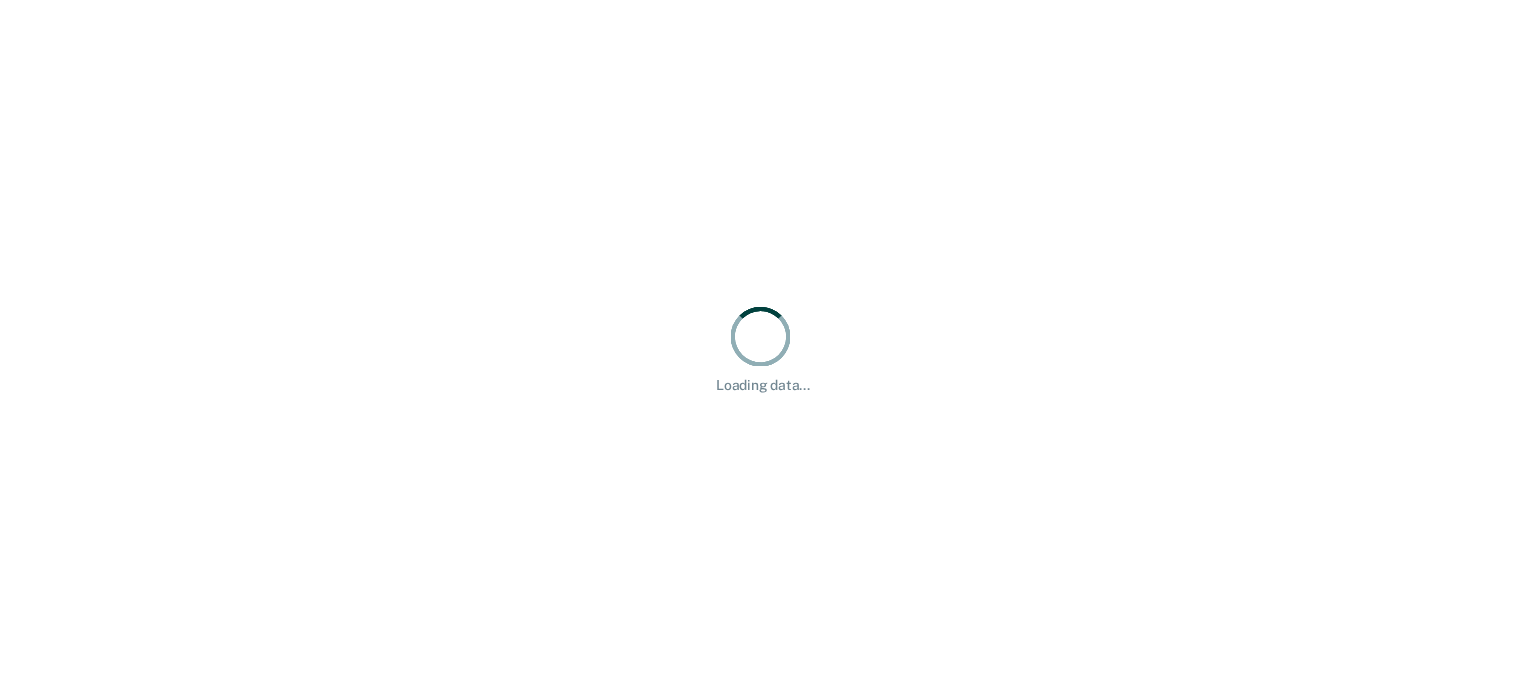 scroll, scrollTop: 0, scrollLeft: 0, axis: both 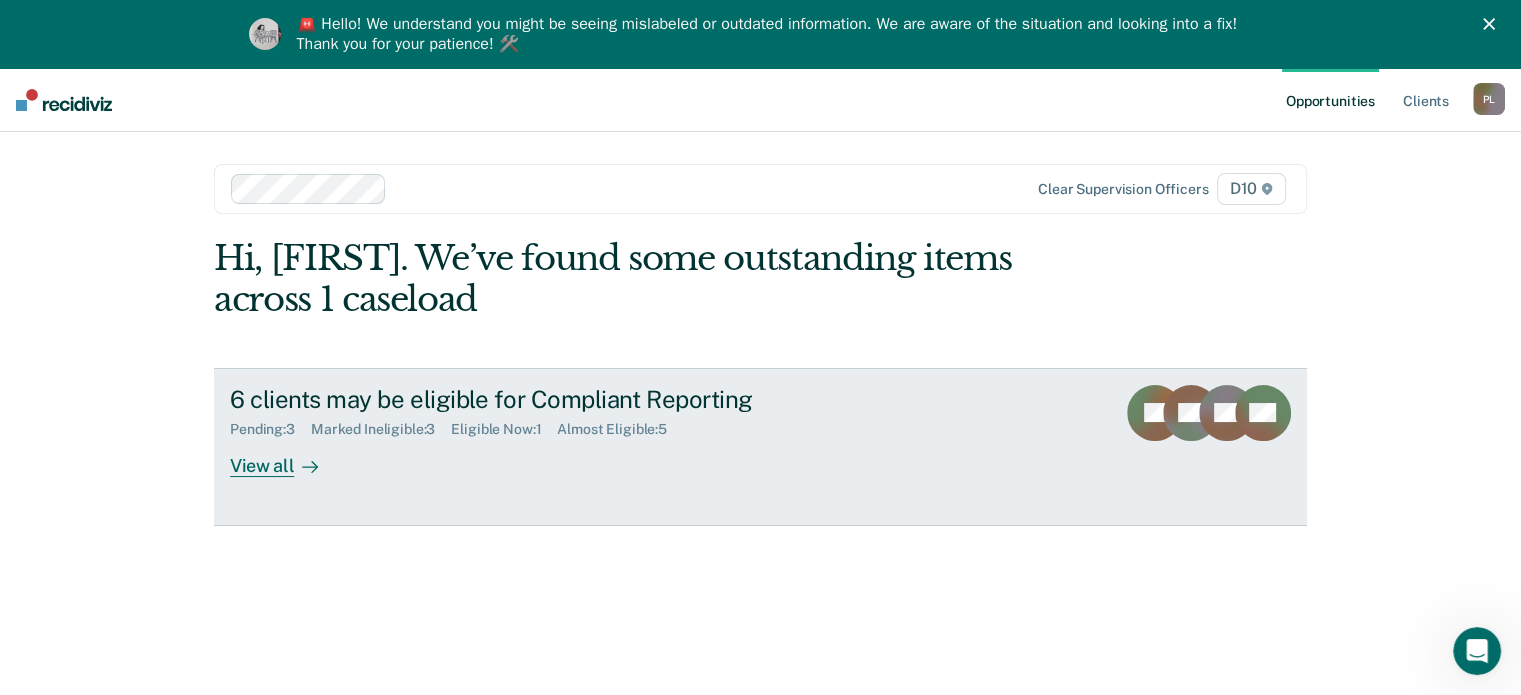 click at bounding box center (306, 465) 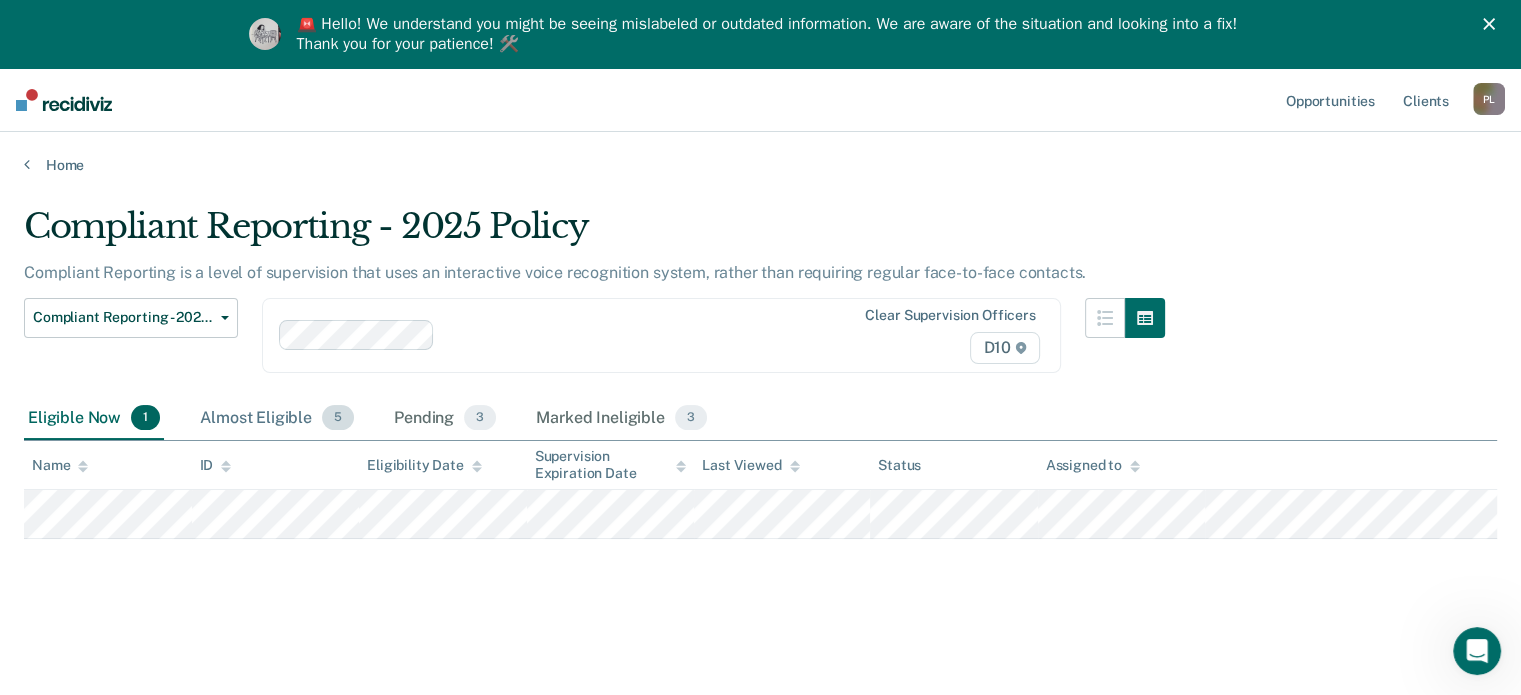 click on "Almost Eligible 5" at bounding box center [277, 419] 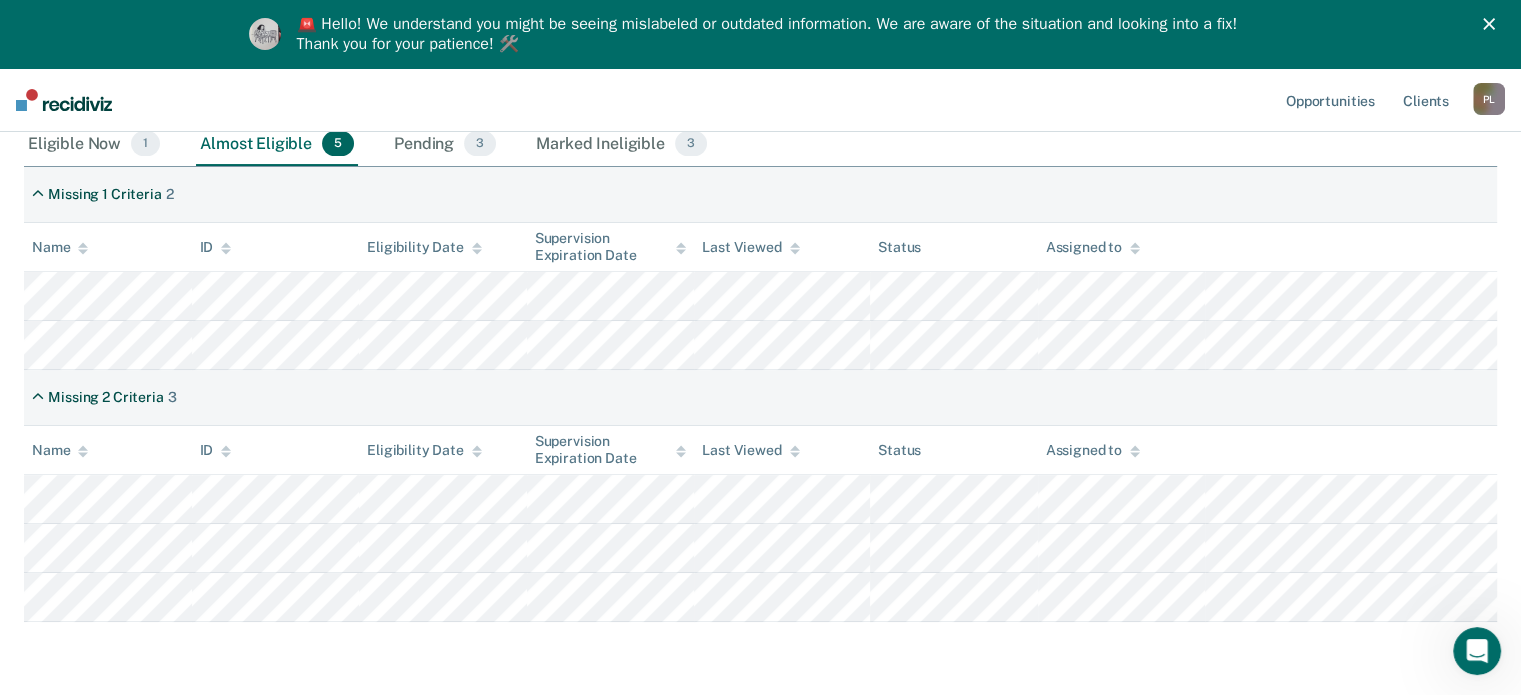 scroll, scrollTop: 300, scrollLeft: 0, axis: vertical 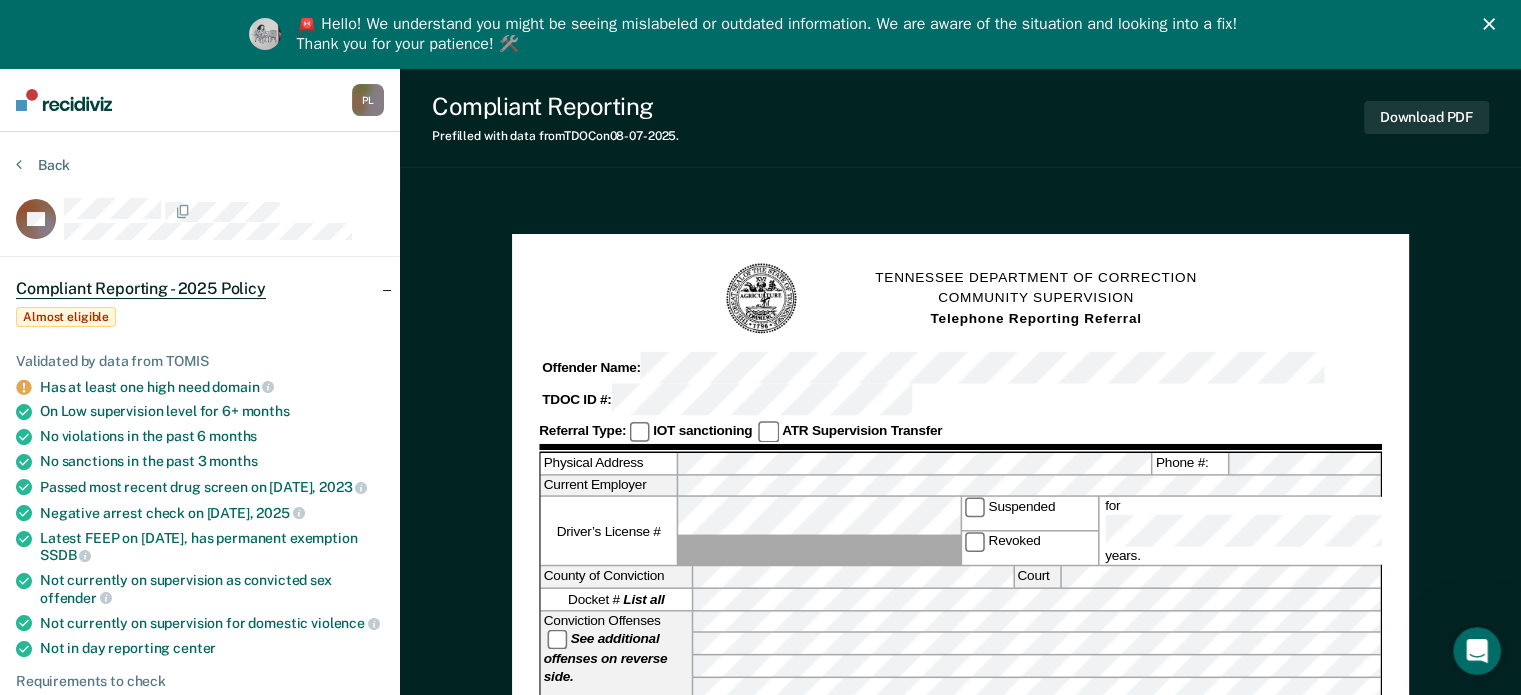 click on "Physical Address Phone #: Current Employer Driver’s License # Suspended Revoked for years. County of Conviction Court Docket # List all Conviction Offenses See additional offenses on reverse side. Case Type Regular Probation 40-35-313 ISC Parole Sentence Date Sentence Length Expiration Date Supervision Fees Status All exemptions must be completed prior to submission Arrearage Exemption type: Exemption Expiration Date: Waived Court Costs Paid in Full Balance Monthly Payment Restitution: Amount: Monthly Payment Payment made to:" at bounding box center [960, 697] 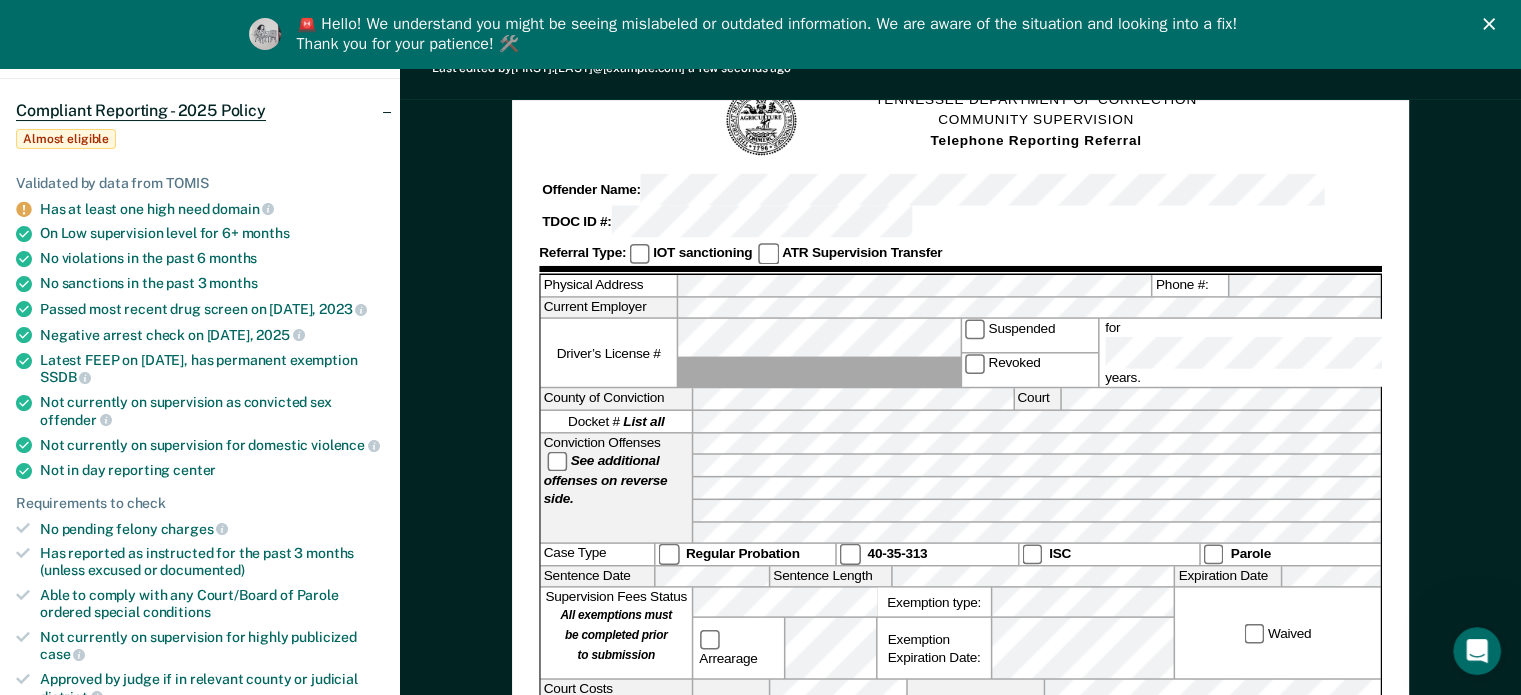 scroll, scrollTop: 200, scrollLeft: 0, axis: vertical 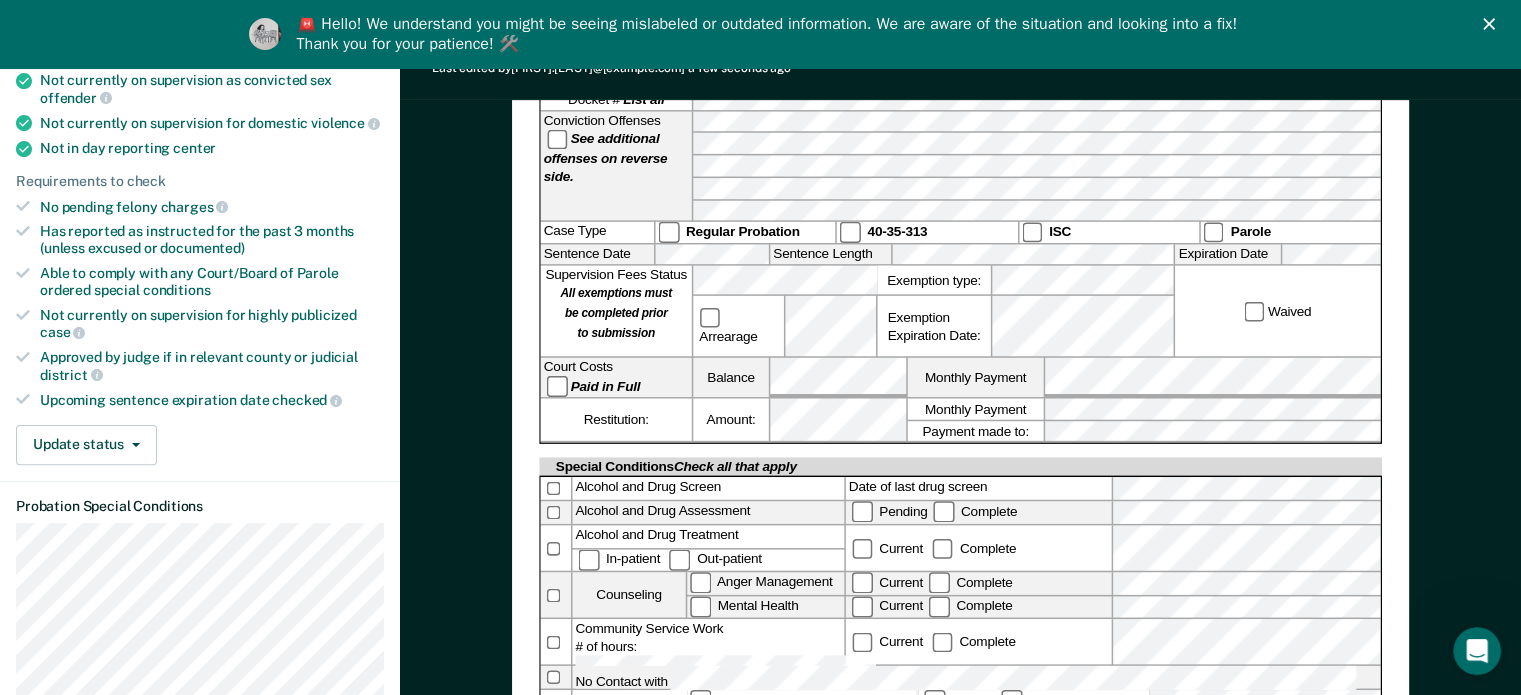 click on "Alcohol and Drug Screen" at bounding box center [708, 489] 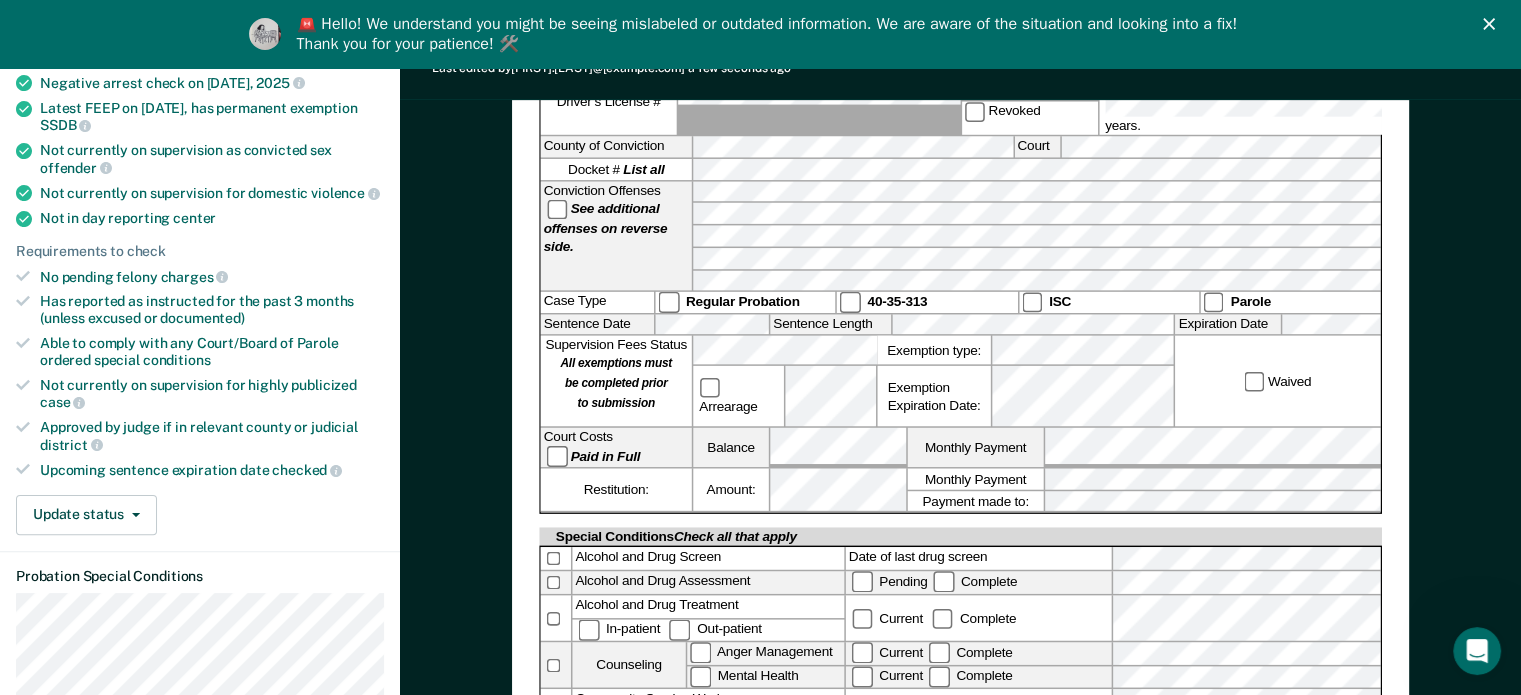 scroll, scrollTop: 300, scrollLeft: 0, axis: vertical 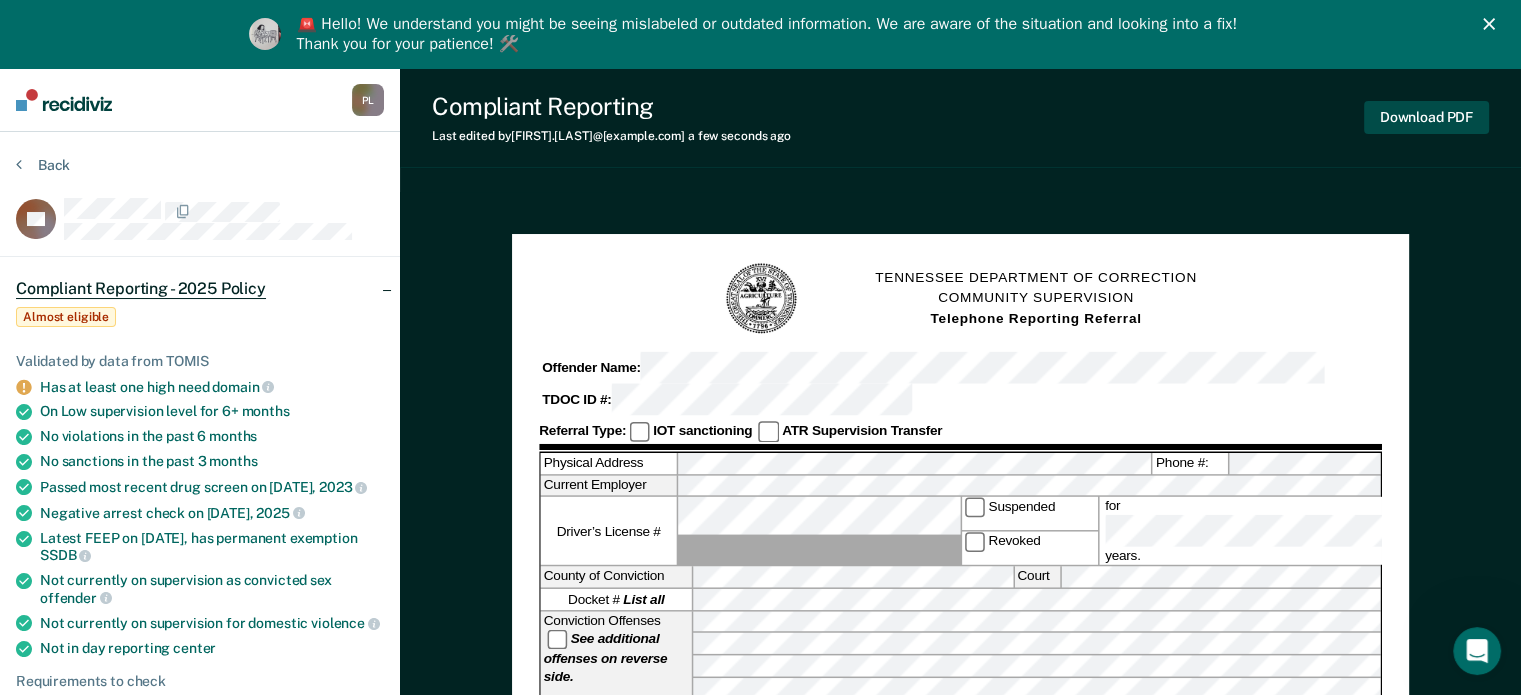 click on "Download PDF" at bounding box center [1426, 117] 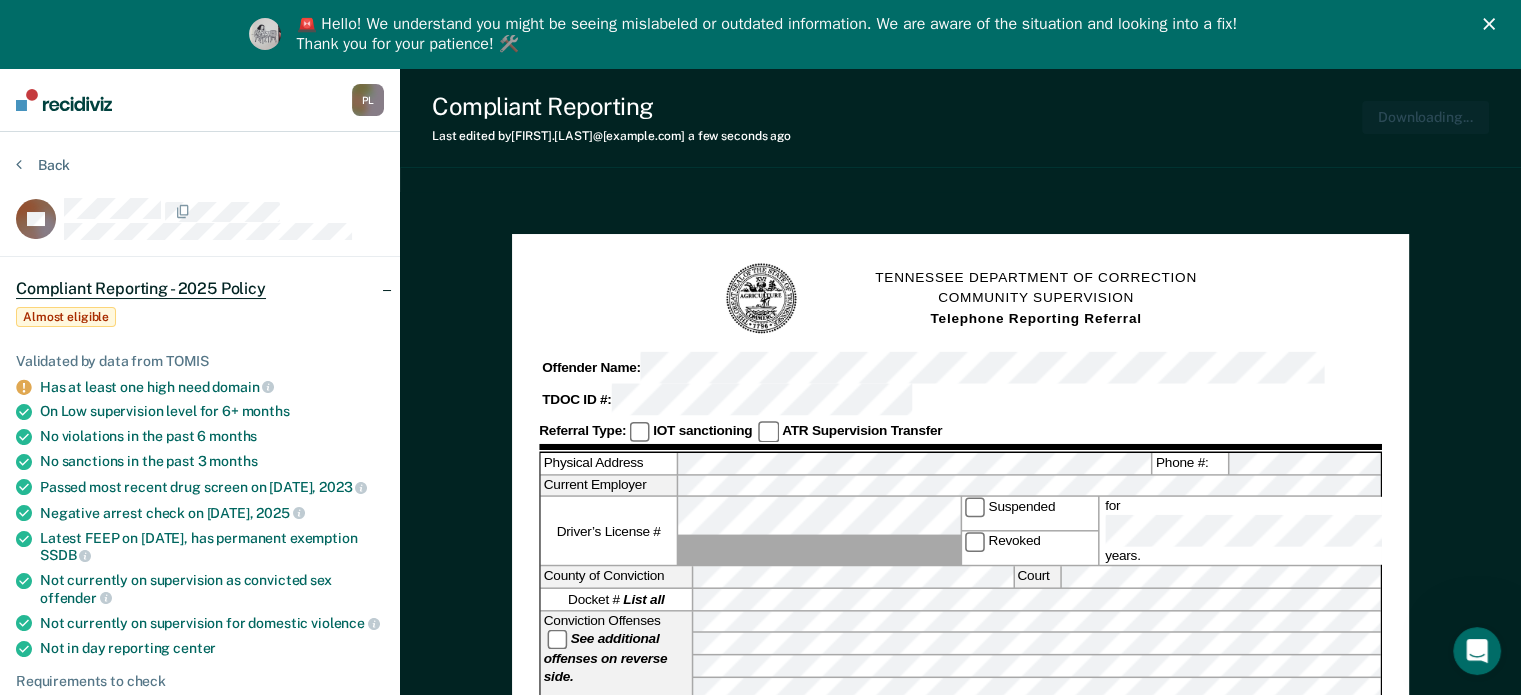 scroll, scrollTop: 0, scrollLeft: 0, axis: both 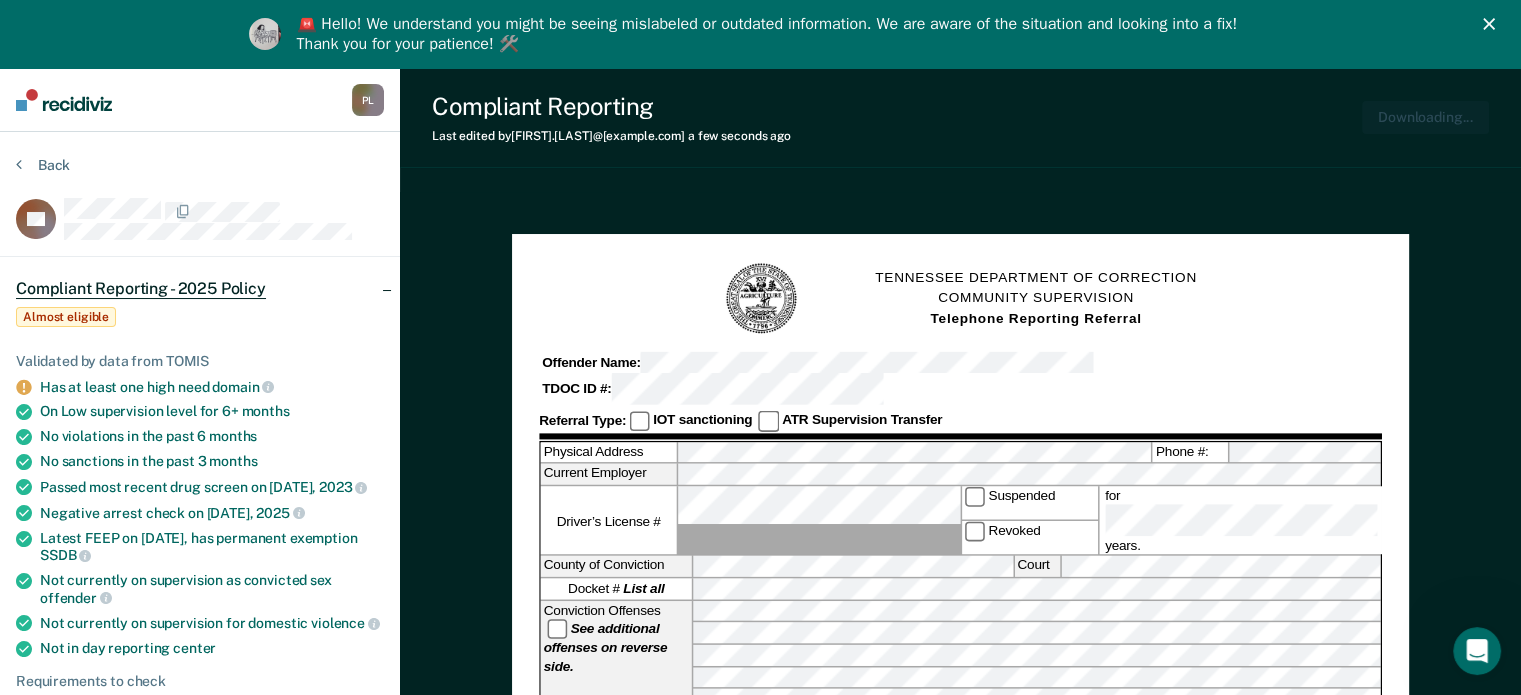 click on "[STATE] DEPARTMENT OF CORRECTION COMMUNITY SUPERVISION Telephone Reporting Referral Offender Name: TDOC ID #: Referral Type: IOT sanctioning ATR Supervision Transfer Physical Address Phone #: Current Employer Driver’s License # Suspended Revoked for years. County of Conviction Court Docket # List all Conviction Offenses See additional offenses on reverse side. Case Type Regular Probation 40-35-313 ISC Parole Sentence Date Sentence Length Expiration Date Supervision Fees Status All exemptions must be completed prior to submission Arrearage Exemption type: Exemption Expiration Date: Waived Court Costs Paid in Full Balance Monthly Payment Restitution: Amount: Monthly Payment Payment made to: Special Conditions Check all that apply Alcohol and Drug Screen Date of last drug screen Alcohol and Drug Assessment Pending Complete Alcohol and Drug Treatment In-patient Out-patient Current Complete Counseling Anger Management Mental Health Current Complete" at bounding box center [-49240, 347] 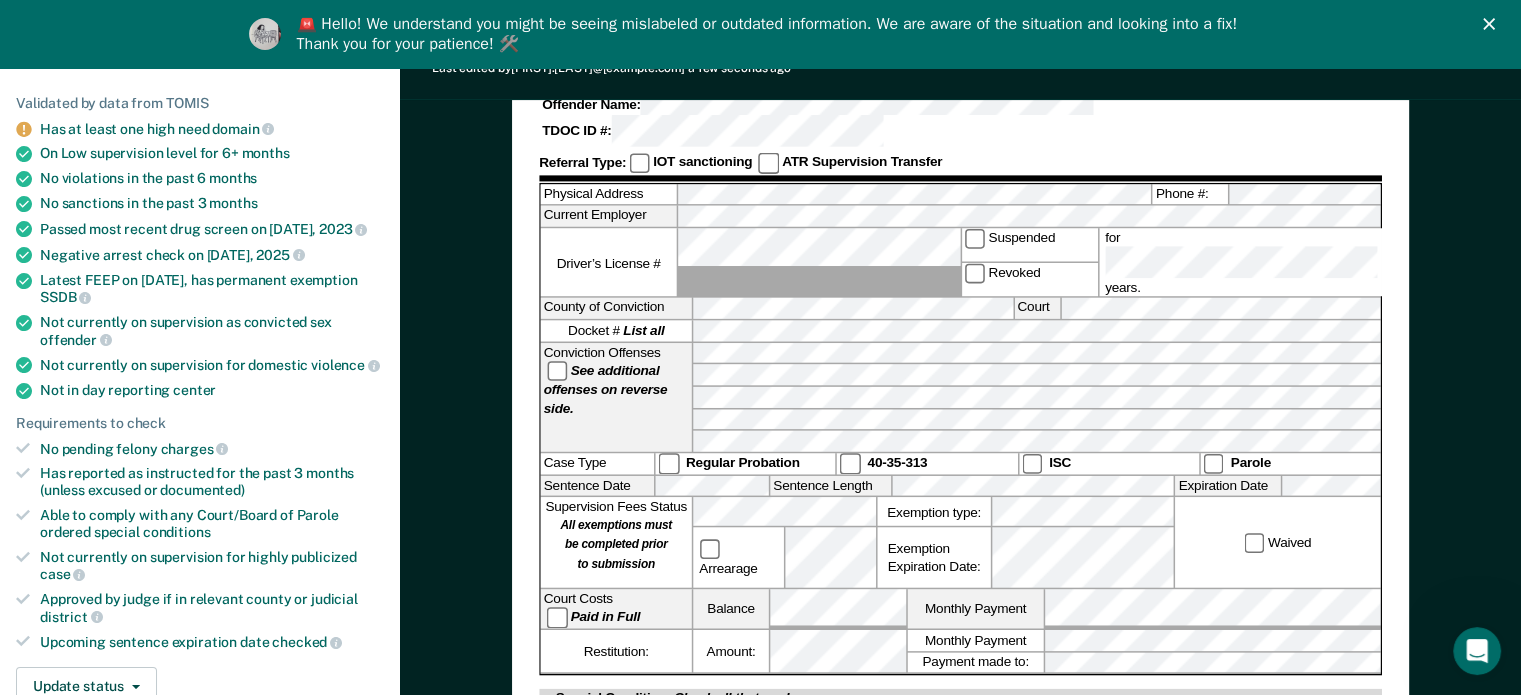 scroll, scrollTop: 0, scrollLeft: 0, axis: both 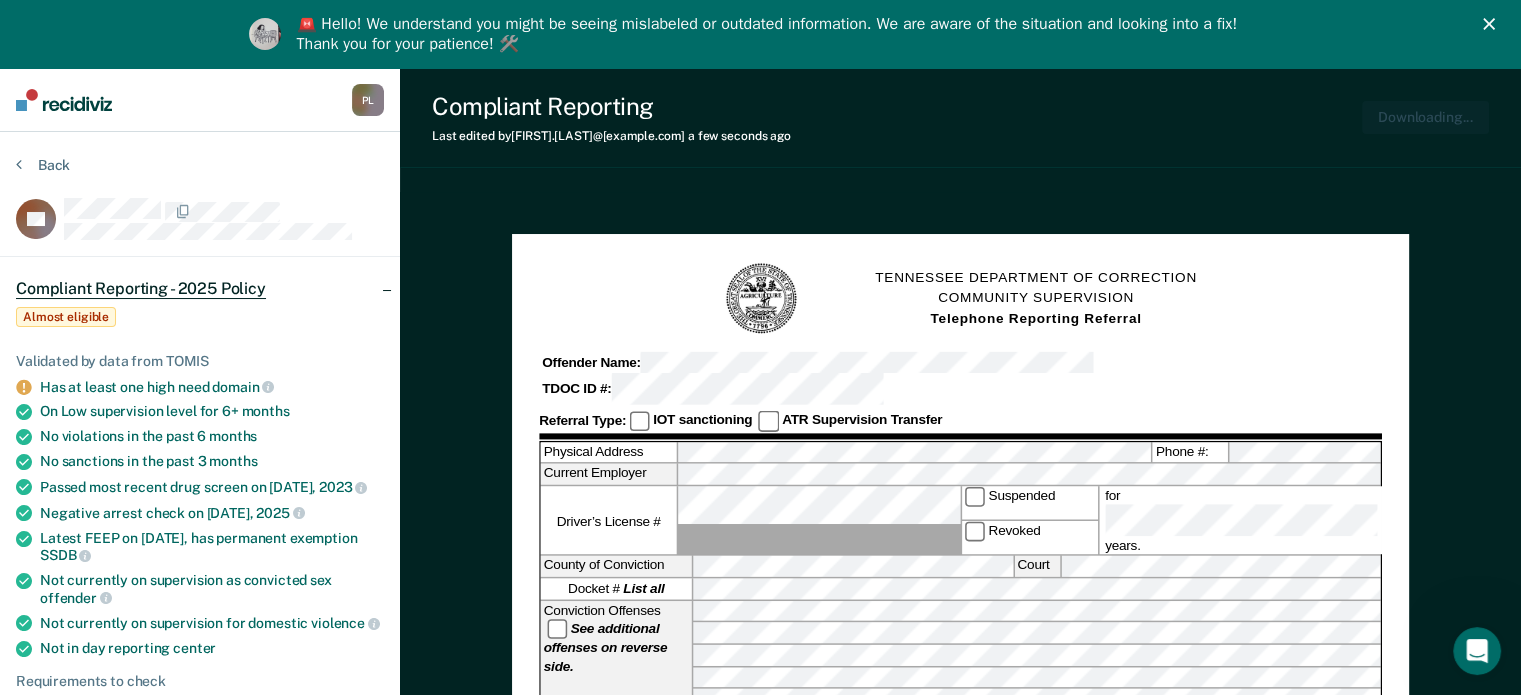 click on "[STATE] DEPARTMENT OF CORRECTION COMMUNITY SUPERVISION Telephone Reporting Referral Offender Name: TDOC ID #: Referral Type: IOT sanctioning ATR Supervision Transfer Physical Address Phone #: Current Employer Driver’s License # Suspended Revoked for years. County of Conviction Court Docket # List all Conviction Offenses See additional offenses on reverse side. Case Type Regular Probation 40-35-313 ISC Parole Sentence Date Sentence Length Expiration Date Supervision Fees Status All exemptions must be completed prior to submission Arrearage Exemption type: Exemption Expiration Date: Waived Court Costs Paid in Full Balance Monthly Payment Restitution: Amount: Monthly Payment Payment made to: Special Conditions Check all that apply Alcohol and Drug Screen Date of last drug screen Alcohol and Drug Assessment Pending Complete Alcohol and Drug Treatment In-patient Out-patient Current Complete Counseling Anger Management Mental Health Current Complete" at bounding box center [-49240, 347] 